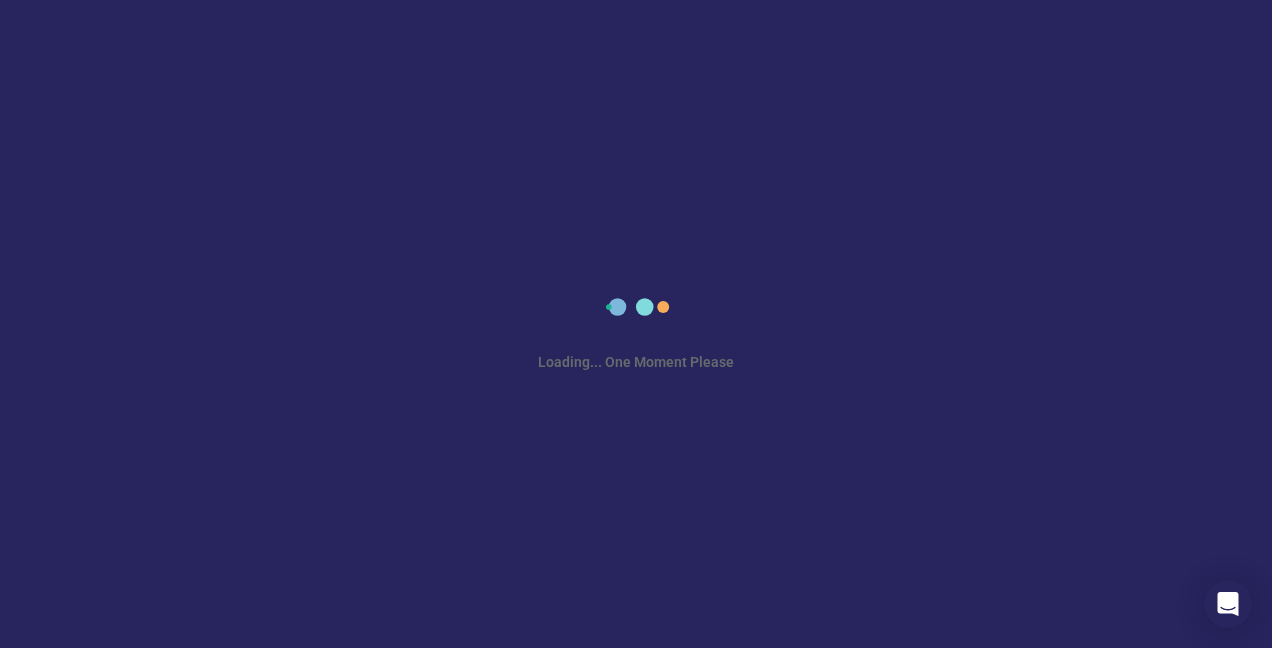 scroll, scrollTop: 0, scrollLeft: 0, axis: both 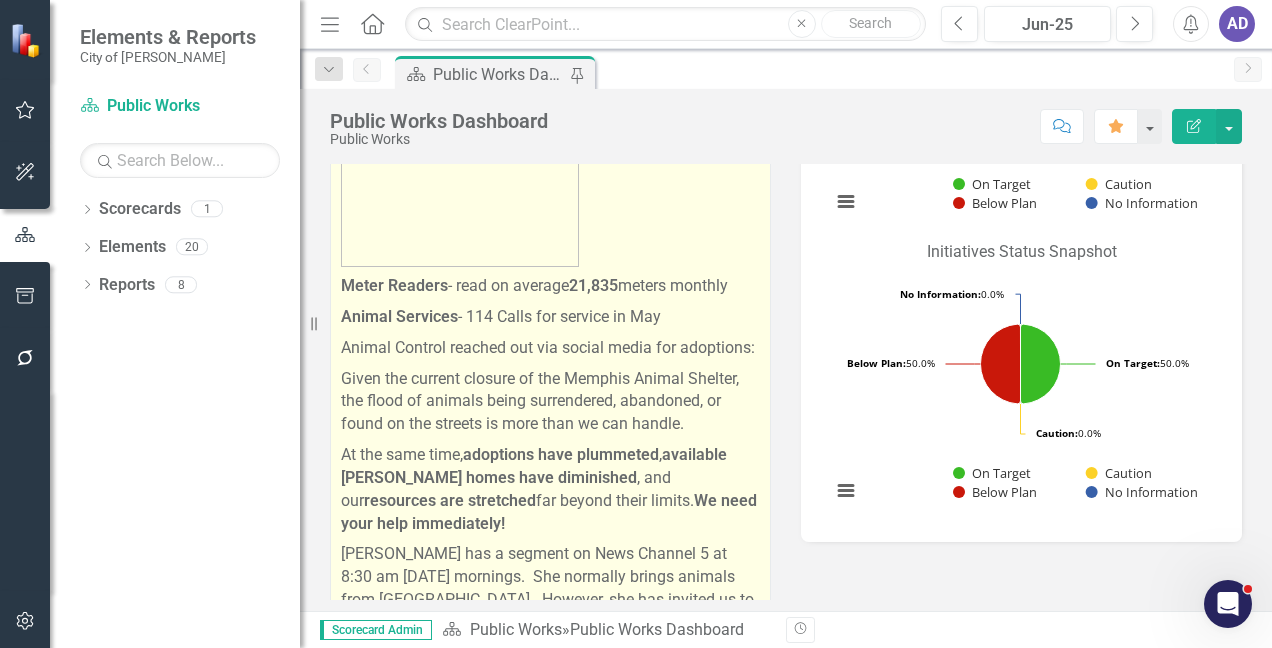click on "Animal Services - 114 Calls for service in May" at bounding box center (550, 317) 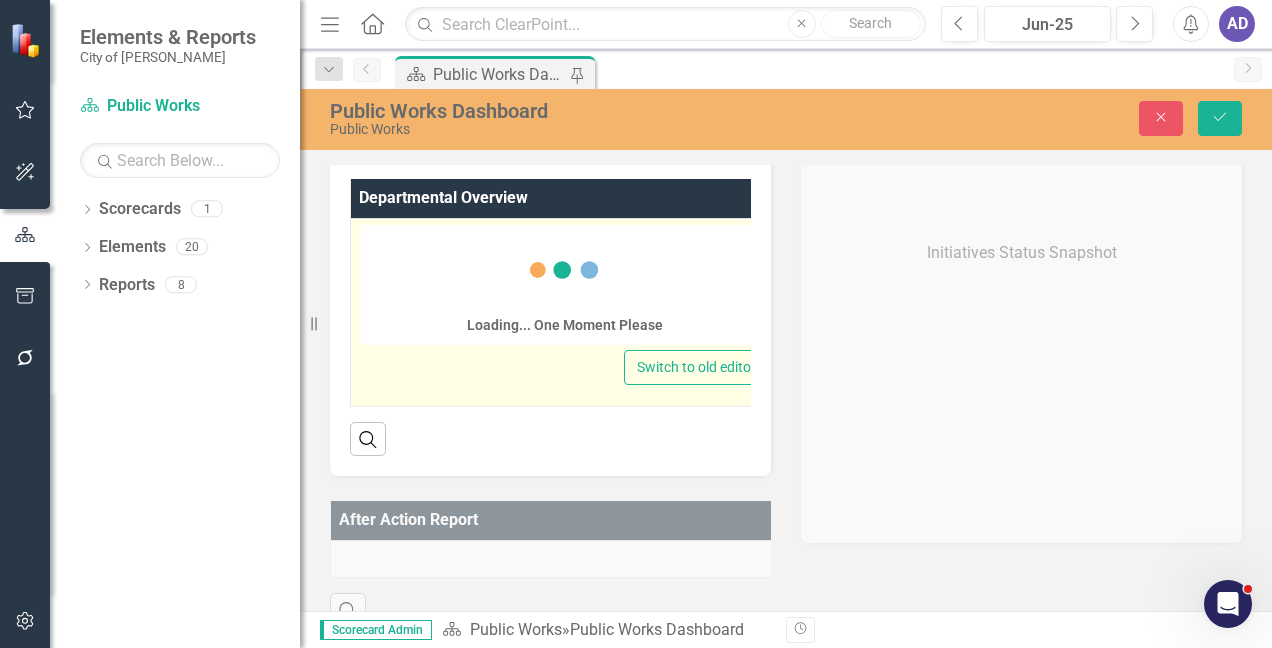 scroll, scrollTop: 0, scrollLeft: 0, axis: both 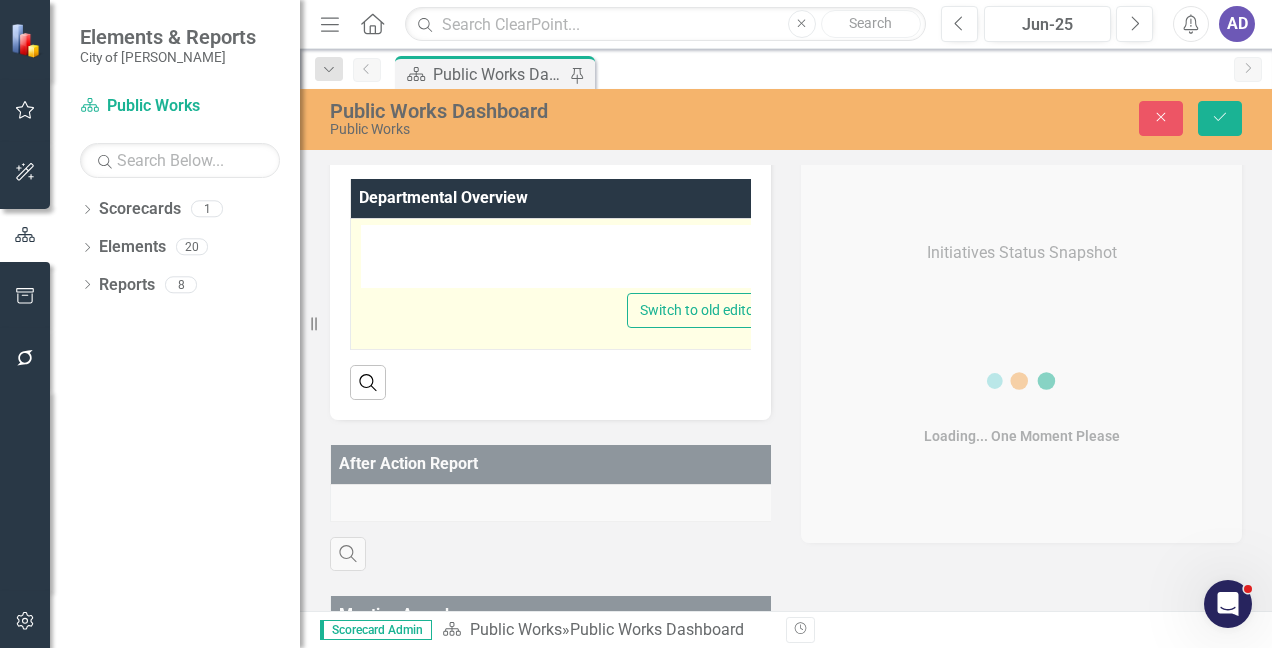 type on "<p><strong><u>Employment-&nbsp;</u></strong>The Public Works Department currently has 5 full-time positions open and 2 pending full-time positions, along with 2 pending PT positions in which the applicants are set to start in July.</p>
<p>THE FINAL READING FOR THE FY26 BUDGET WAS ON JUNE 10,2025 AND IT WAS APPROVED</p>
<p>Public Works Management Team had a meeting with Louise Horton to clarify and go over the different types of Service Contracts.</p>
<p>Public Works Management Team had a meeting with the Mayor, Steve Sones, and the CHRO about the upcoming benefit enhancements.</p>
<p>TCAPWA- West branch quarterly meeting was held at The Venue on June 30, 2025, at 11:00 am.</p>
<p><strong><span style="text-decoration: underline;">Public Works placed the following items on the Agenda for the July 8, 2025, BMA for approval:</span></strong></p>
<p>Above Ground Storage Tank at 7662 Hwy 70, Ellendale Location</p>
<p>Two pick-up trucks for Solid Waste</p>
<p>Two pick-up trucks for General Maintenance</p>
<p>One A..." 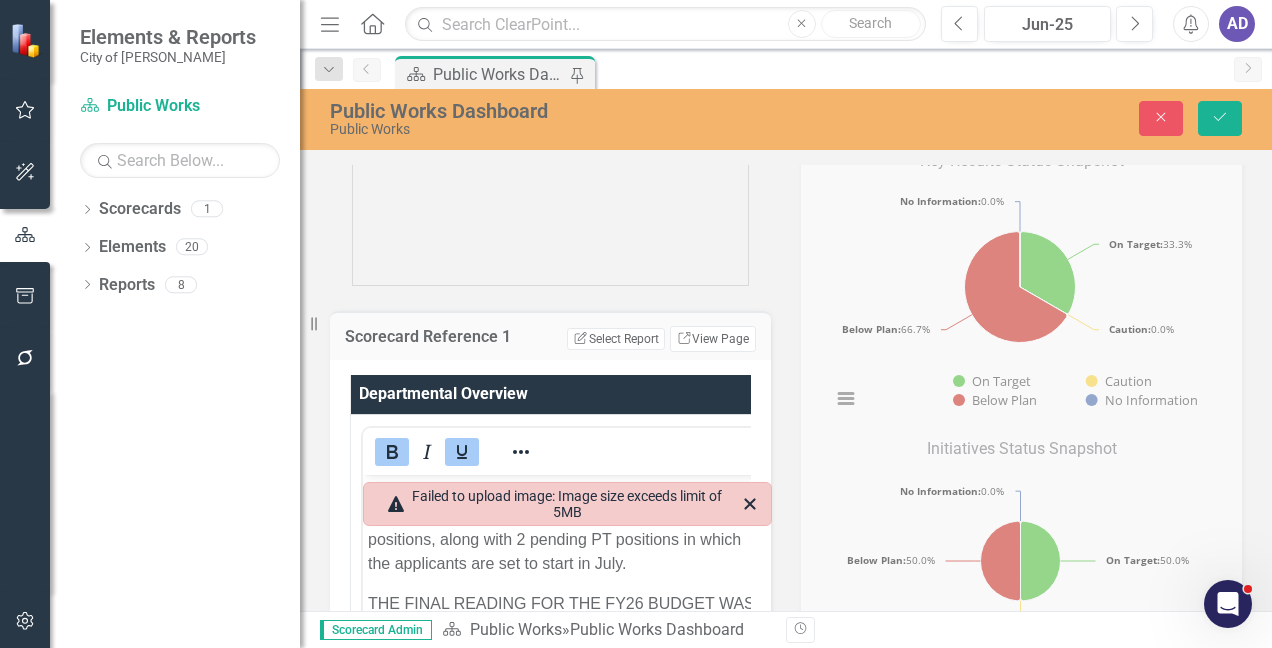 scroll, scrollTop: 400, scrollLeft: 0, axis: vertical 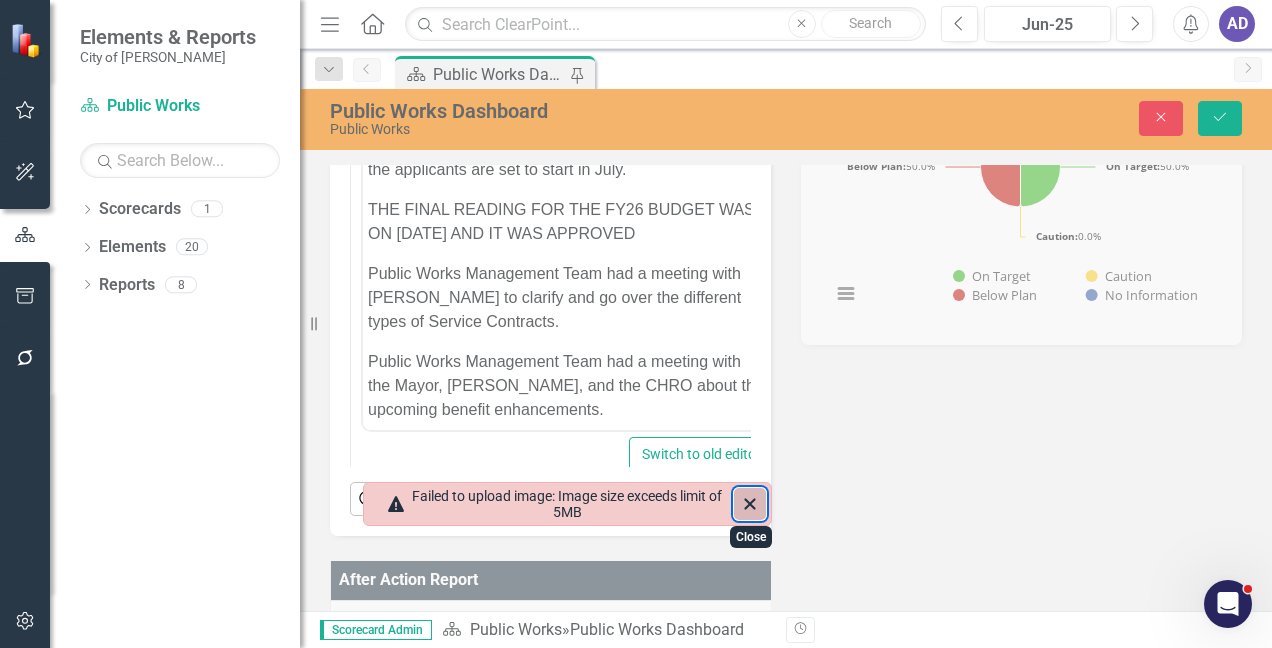 click 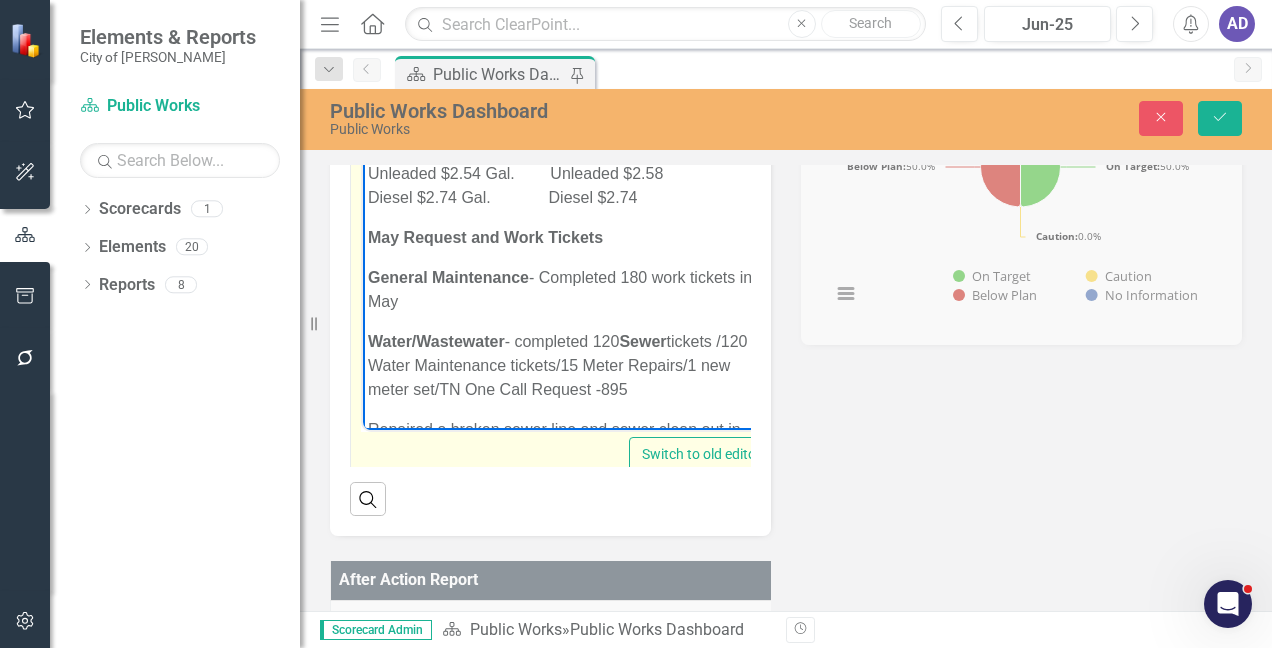 scroll, scrollTop: 2600, scrollLeft: 0, axis: vertical 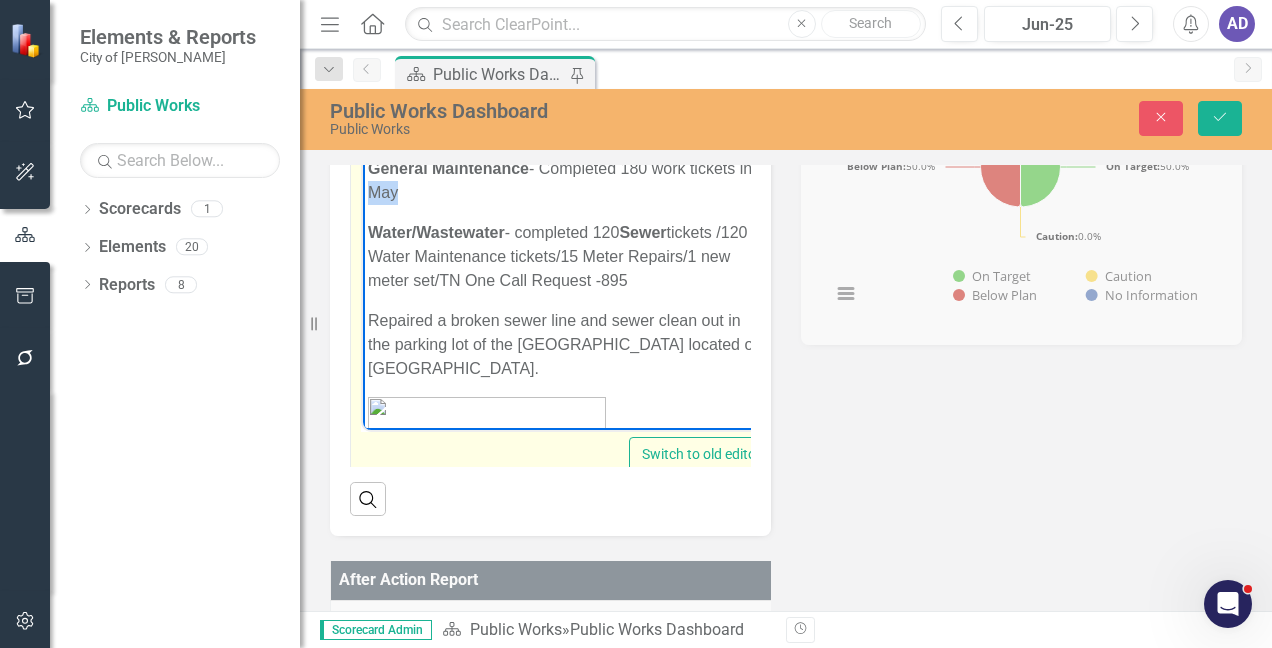 drag, startPoint x: 420, startPoint y: 240, endPoint x: 389, endPoint y: 240, distance: 31 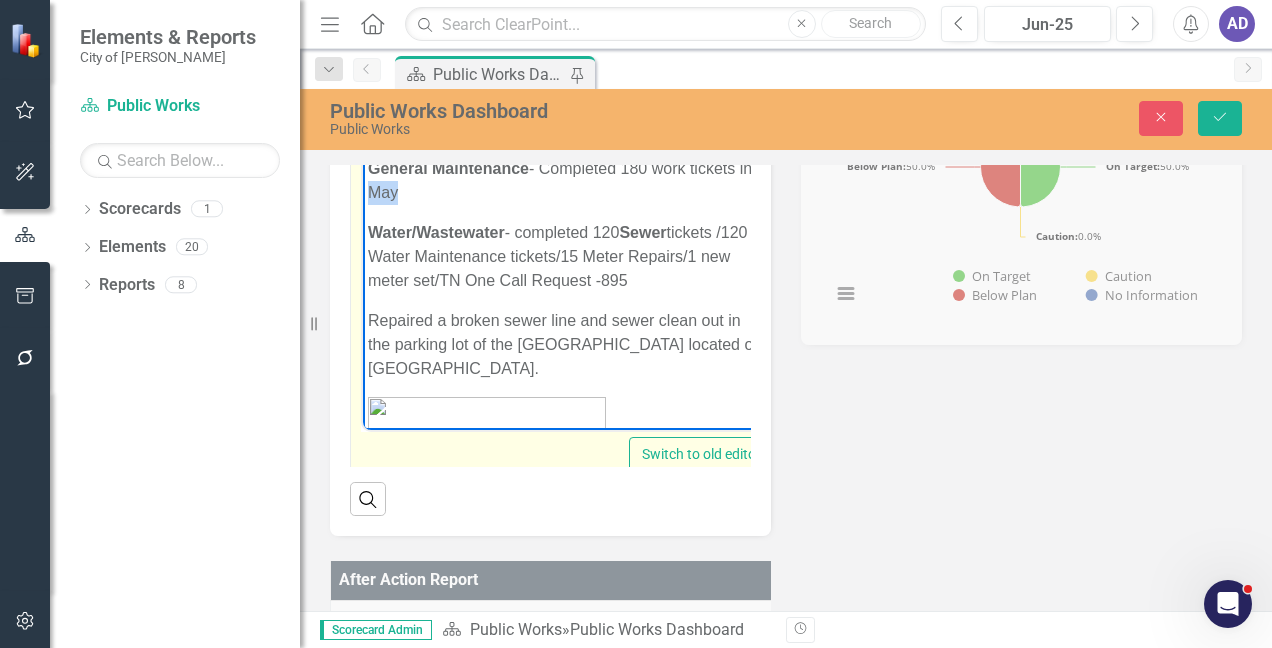 click on "General Maintenance - Completed 180 work tickets in May" at bounding box center (567, 180) 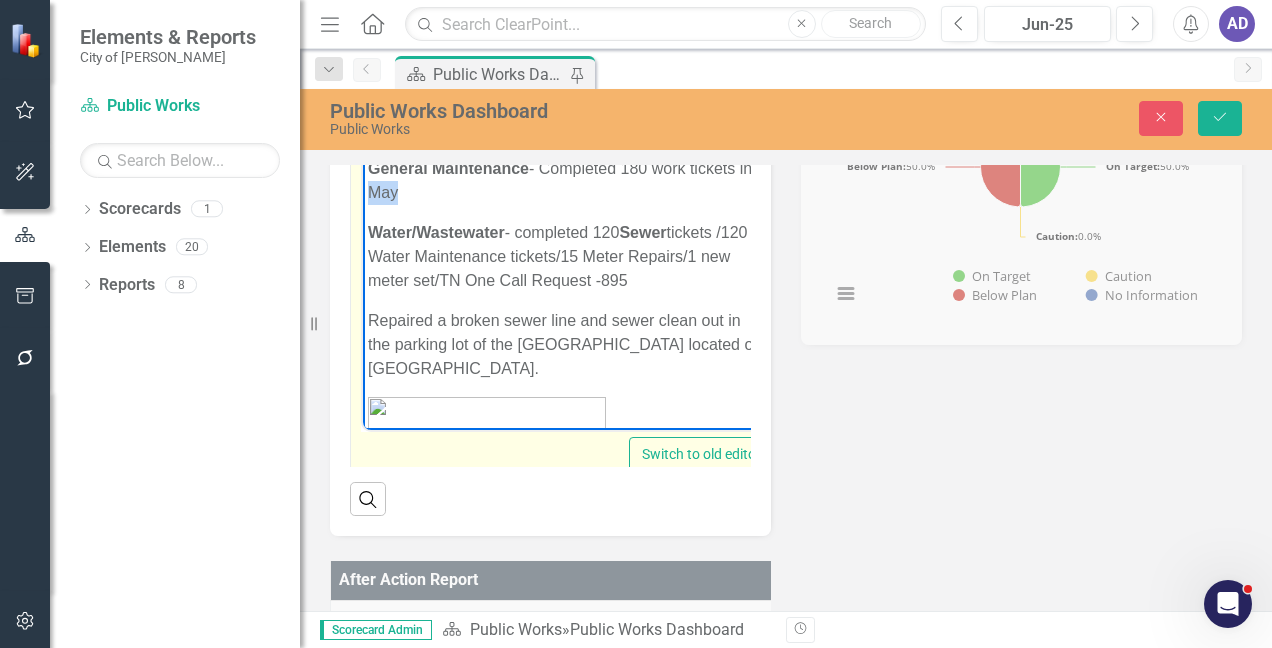 type 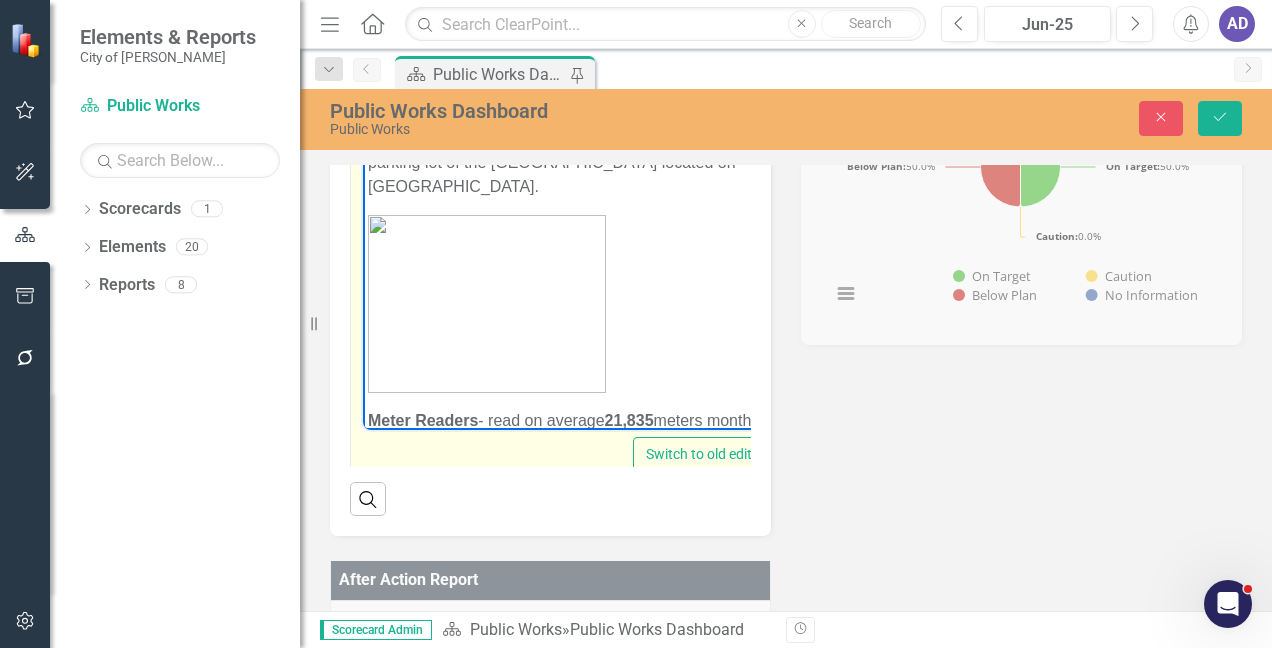 scroll, scrollTop: 2800, scrollLeft: 0, axis: vertical 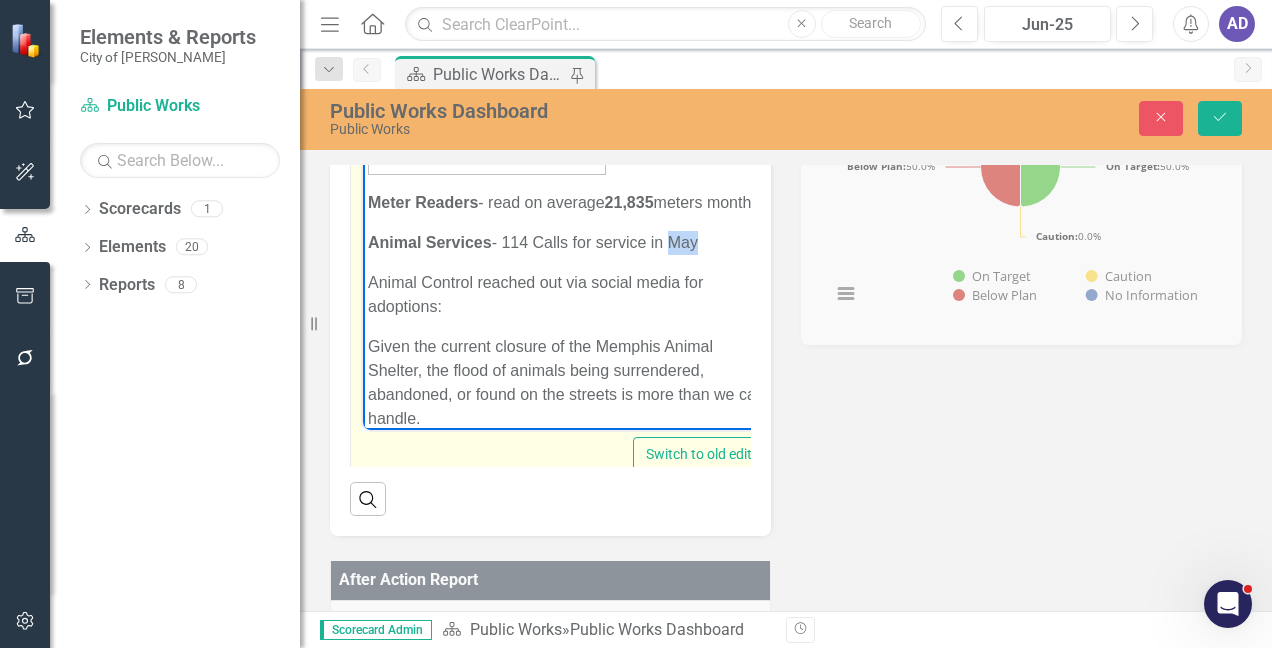 drag, startPoint x: 707, startPoint y: 320, endPoint x: 665, endPoint y: 312, distance: 42.755116 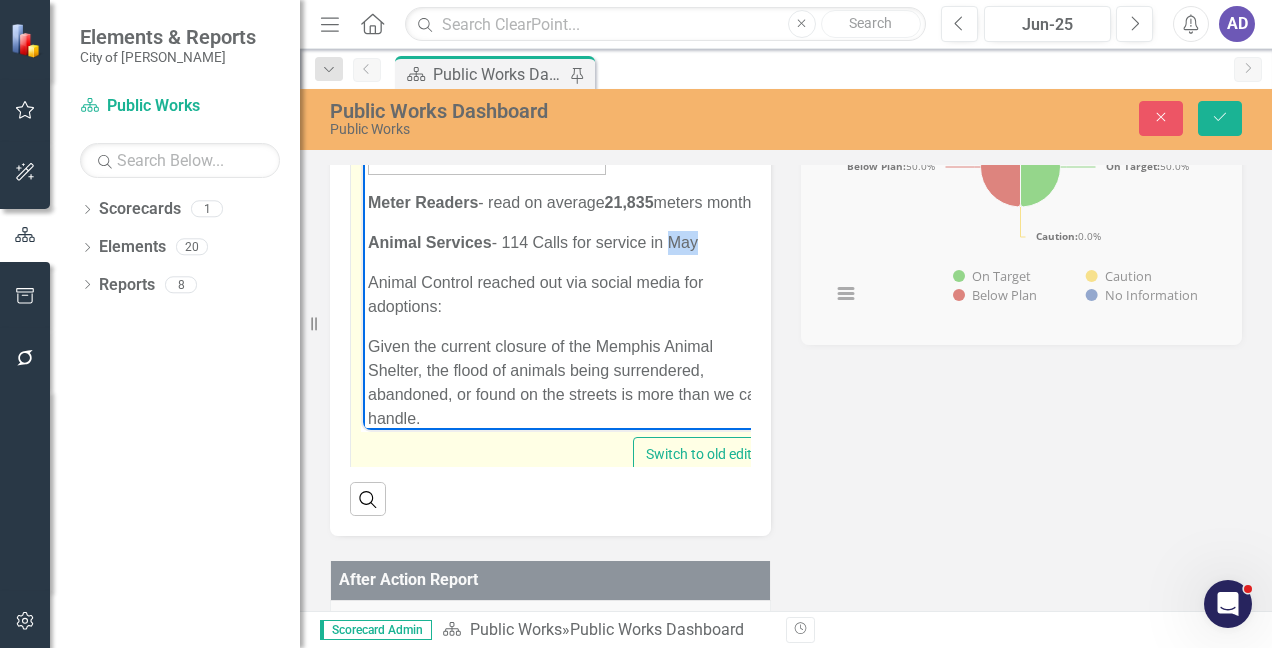 click on "Animal Services - 114 Calls for service in May" at bounding box center (569, 242) 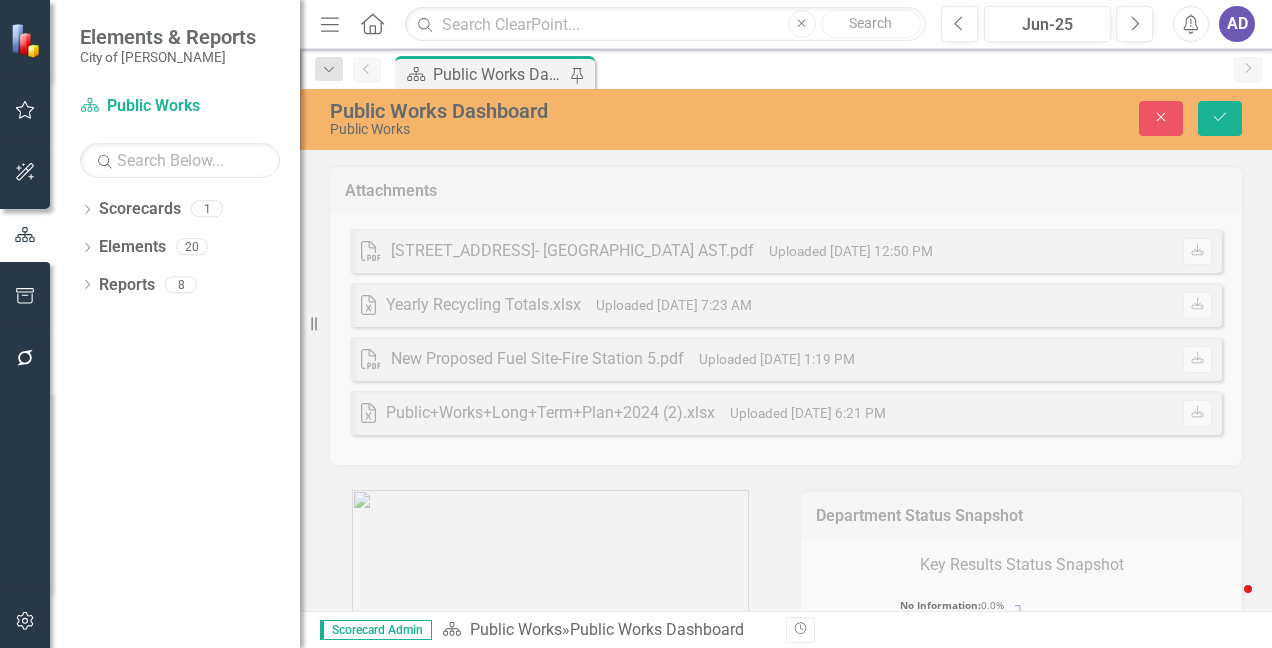 scroll, scrollTop: 0, scrollLeft: 0, axis: both 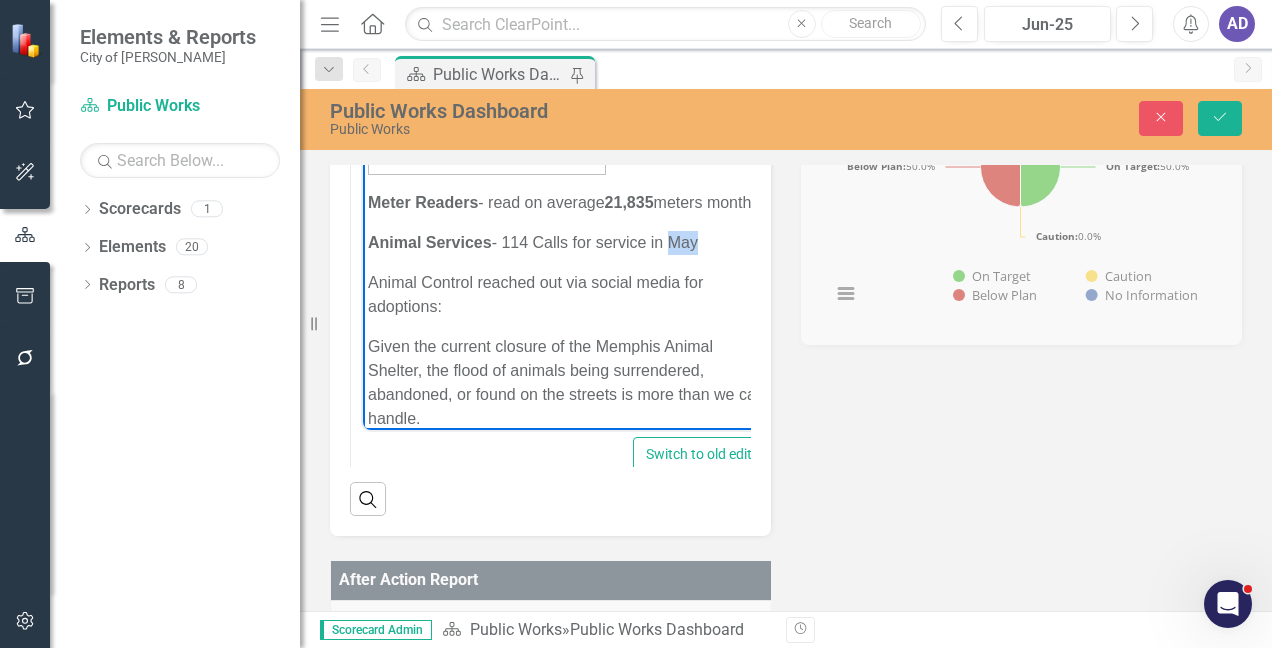 type 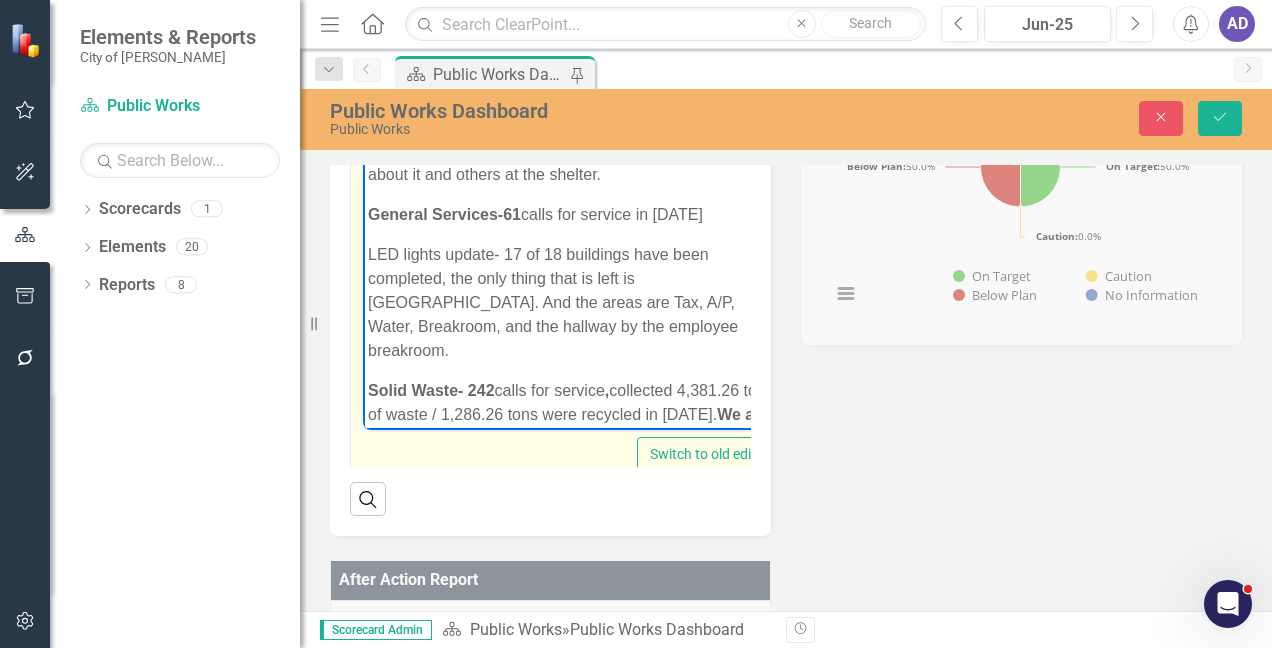 scroll, scrollTop: 3500, scrollLeft: 0, axis: vertical 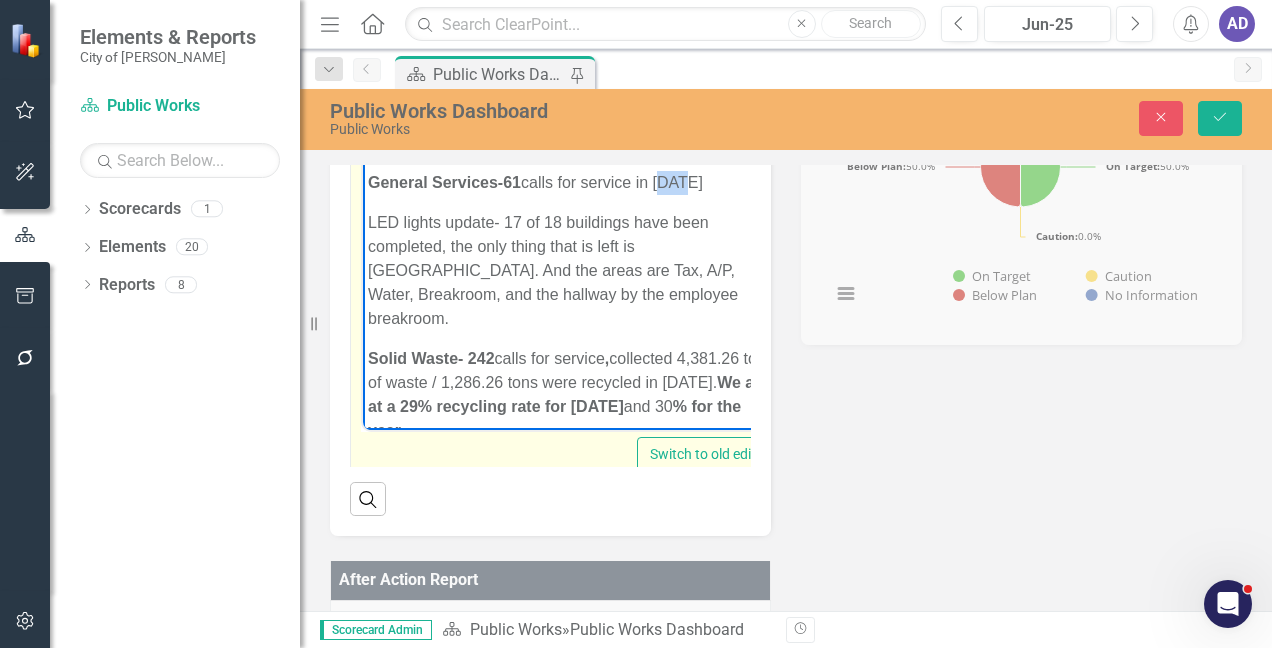 drag, startPoint x: 659, startPoint y: 254, endPoint x: 684, endPoint y: 248, distance: 25.70992 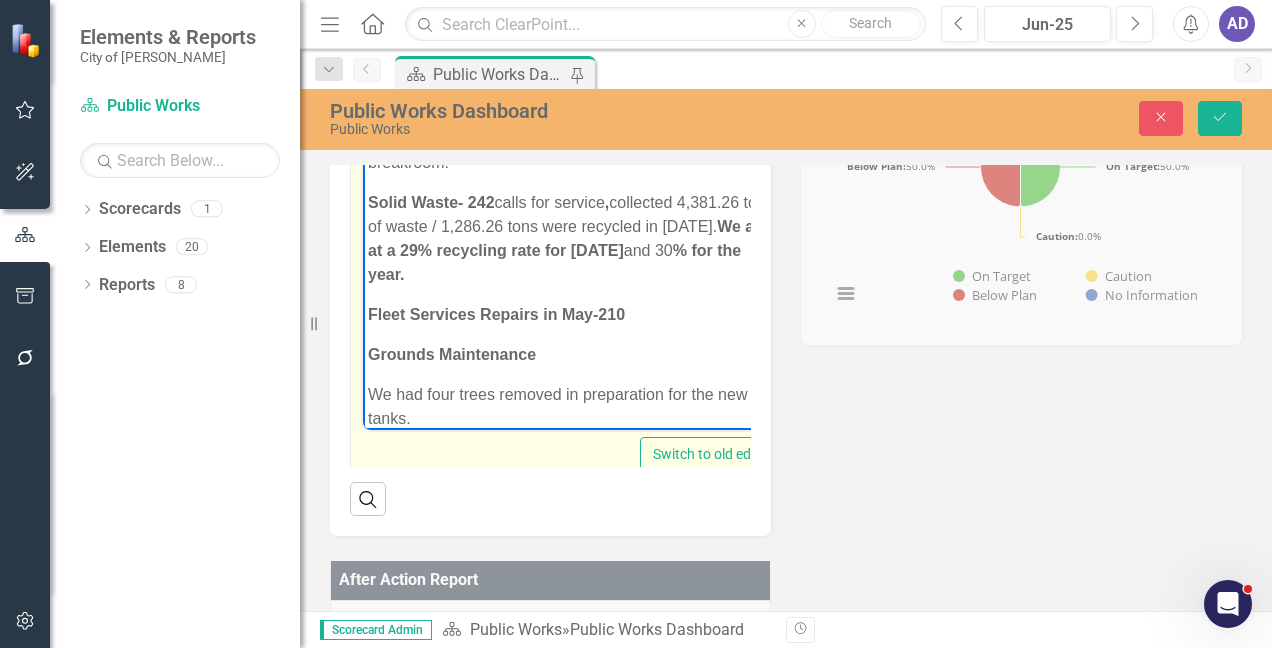scroll, scrollTop: 3700, scrollLeft: 0, axis: vertical 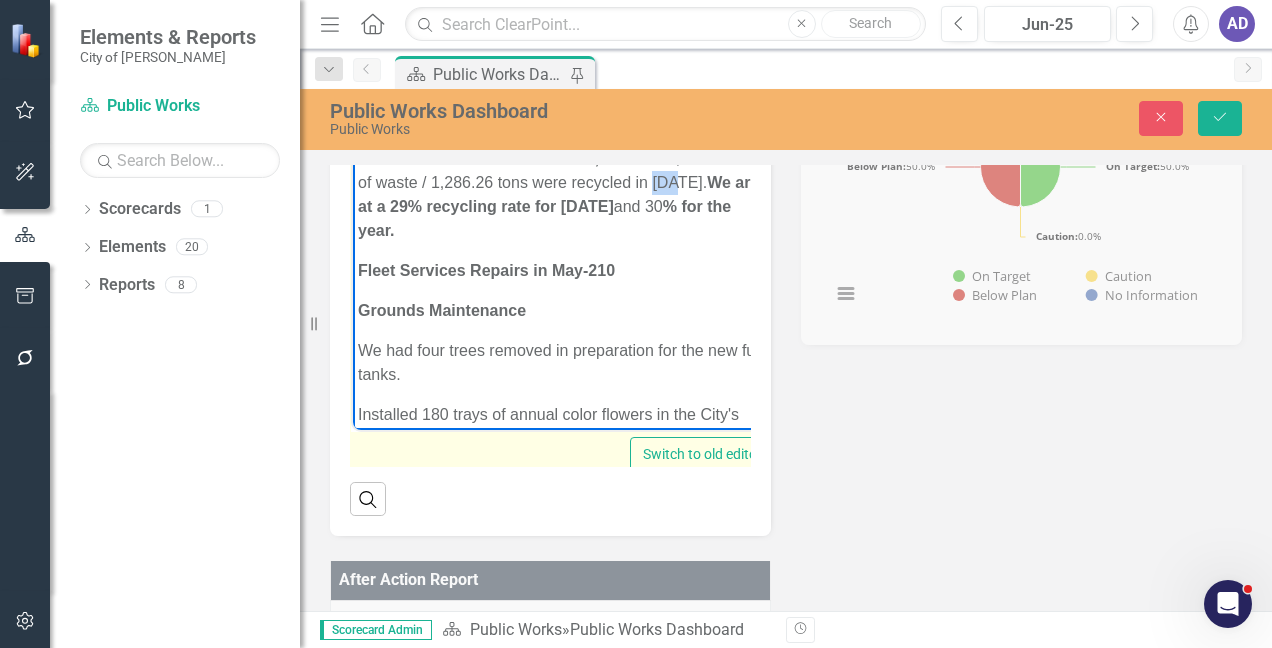 drag, startPoint x: 686, startPoint y: 228, endPoint x: 717, endPoint y: 228, distance: 31 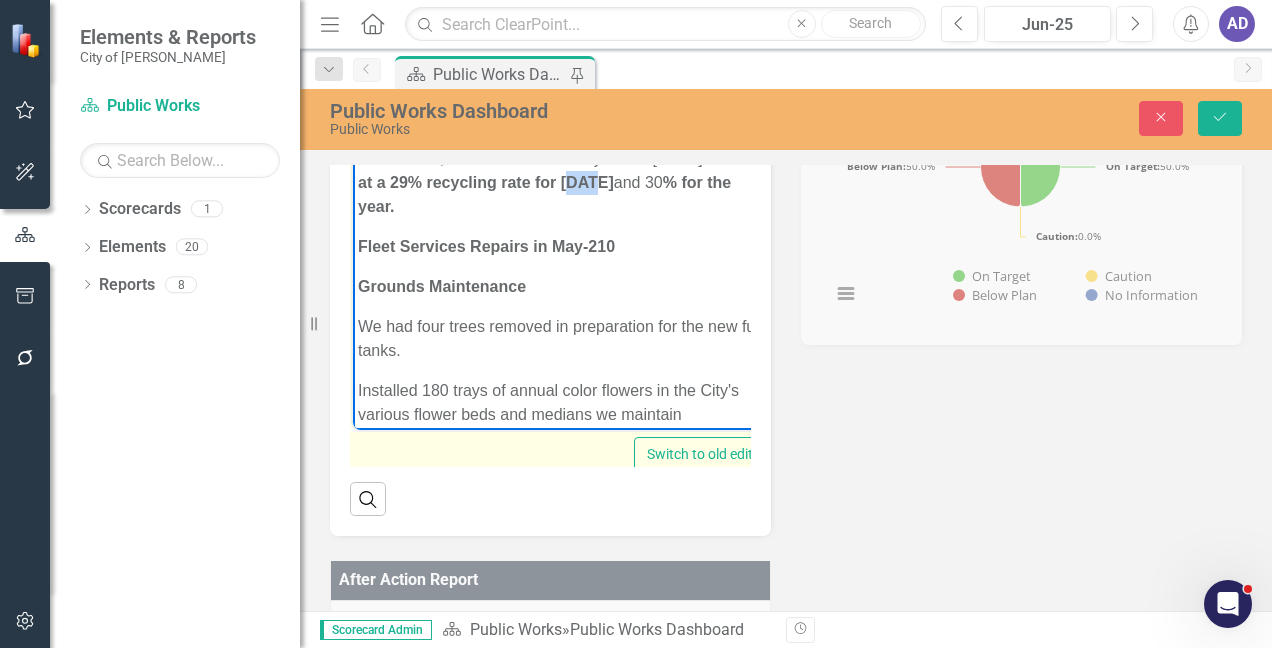 drag, startPoint x: 663, startPoint y: 250, endPoint x: 694, endPoint y: 250, distance: 31 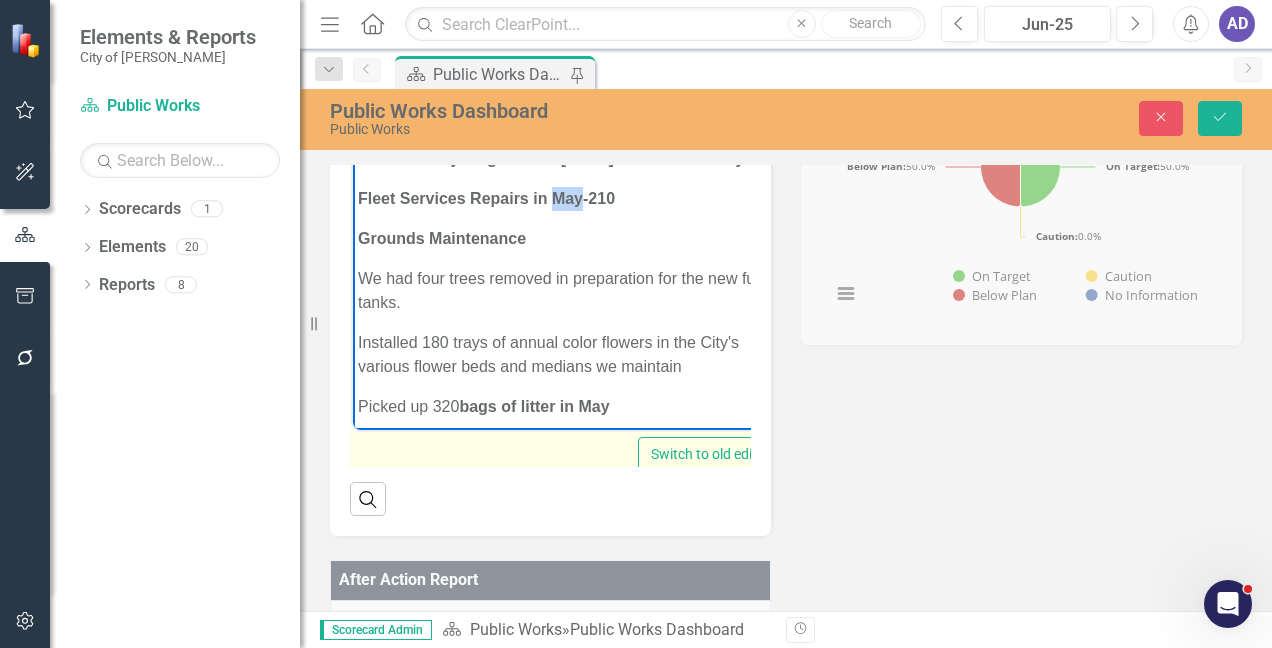 drag, startPoint x: 554, startPoint y: 312, endPoint x: 582, endPoint y: 314, distance: 28.071337 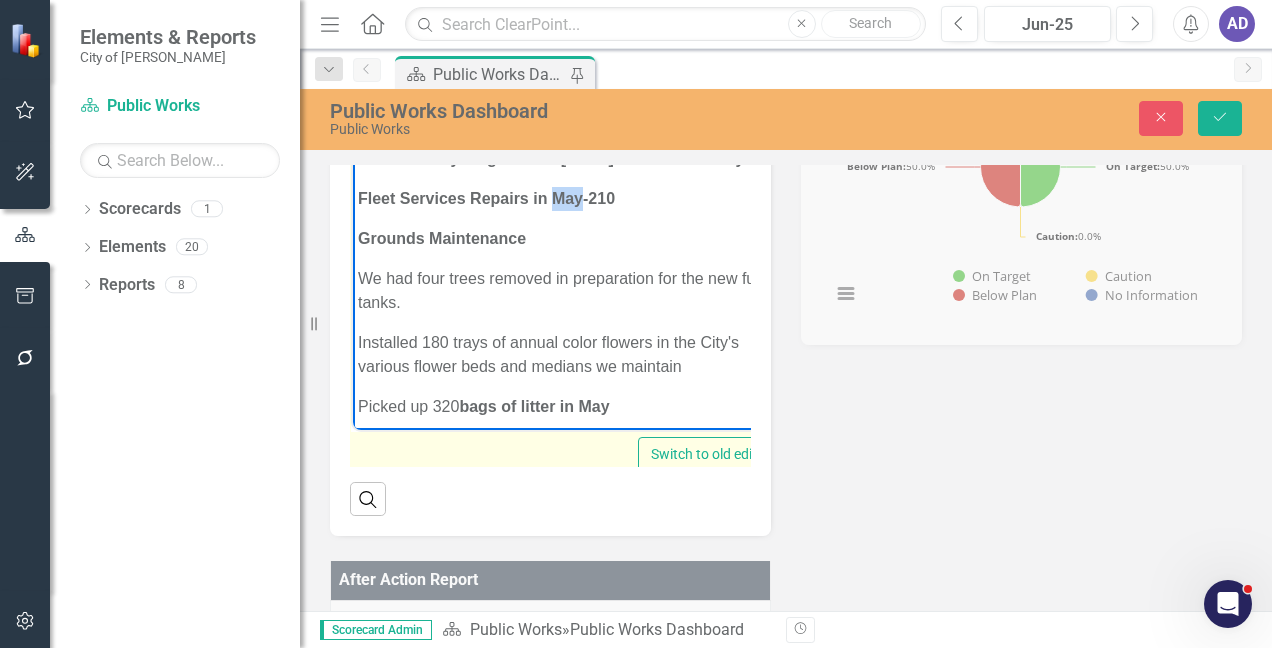 click on "Fleet Services Repairs in May-210" at bounding box center (486, 197) 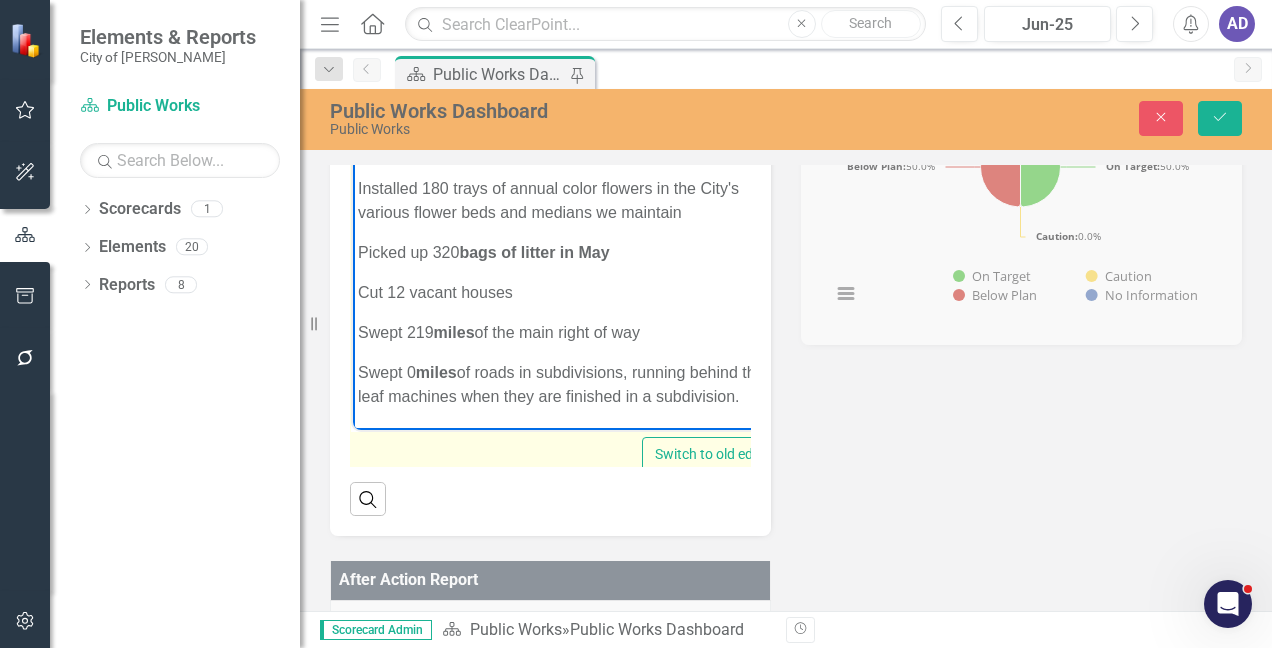 scroll, scrollTop: 3950, scrollLeft: 0, axis: vertical 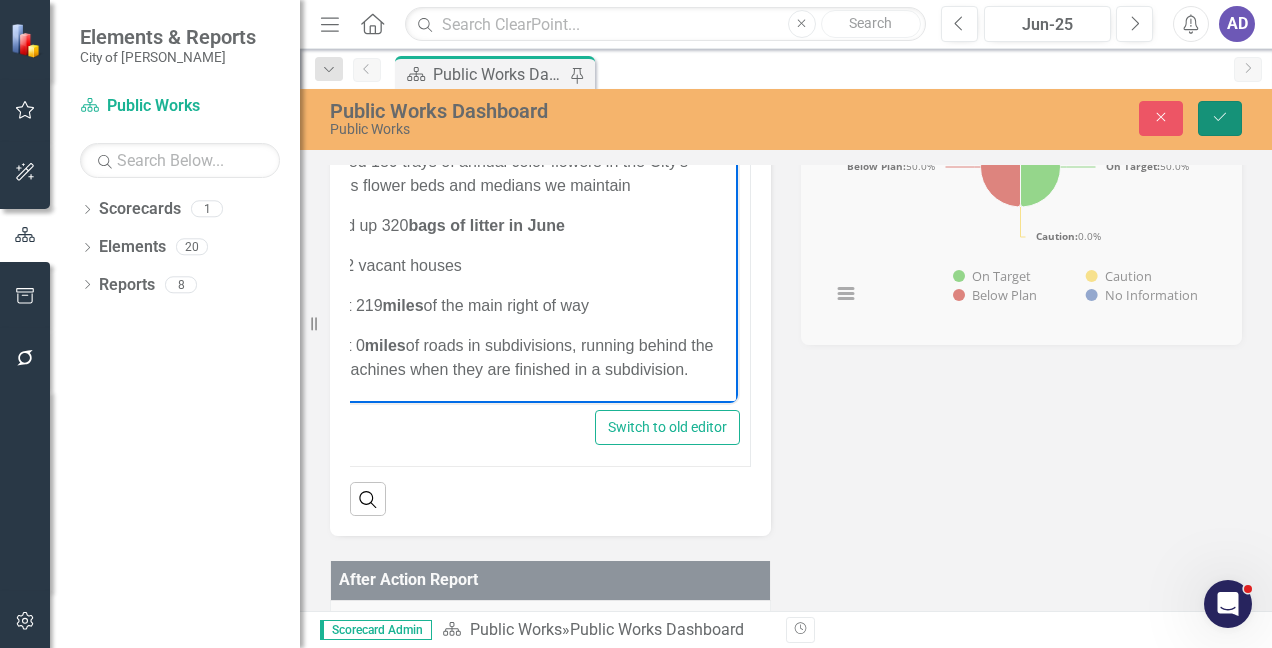 click on "Save" 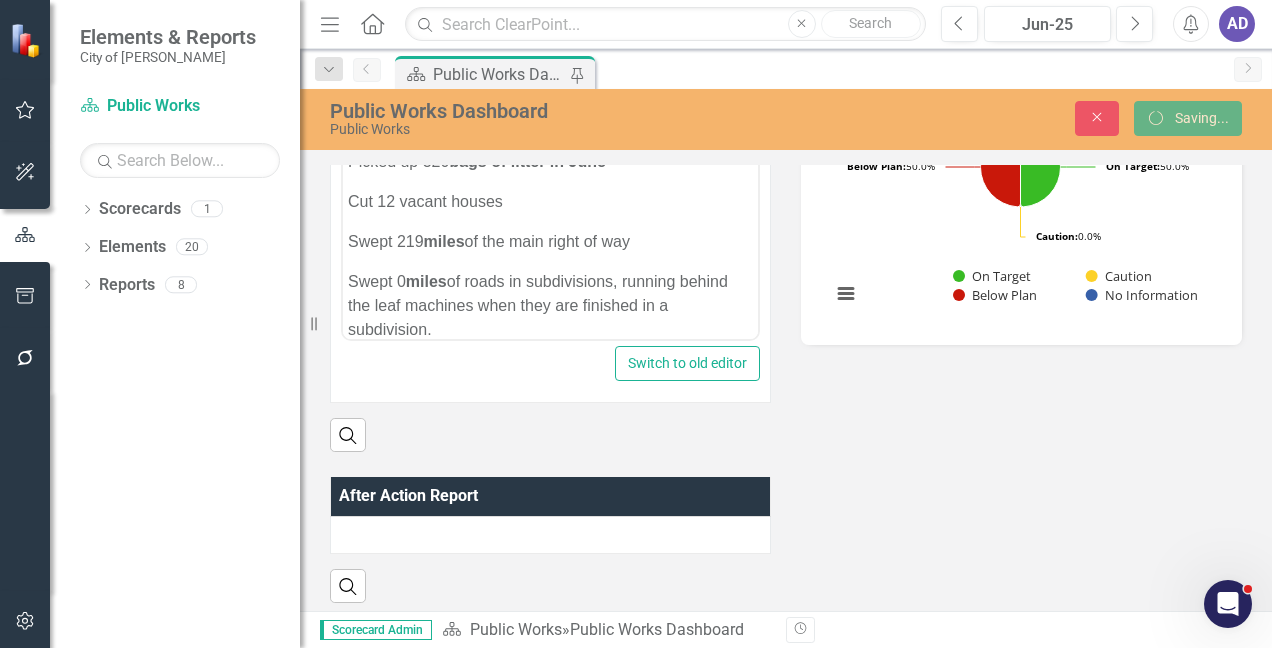 scroll, scrollTop: 3878, scrollLeft: 0, axis: vertical 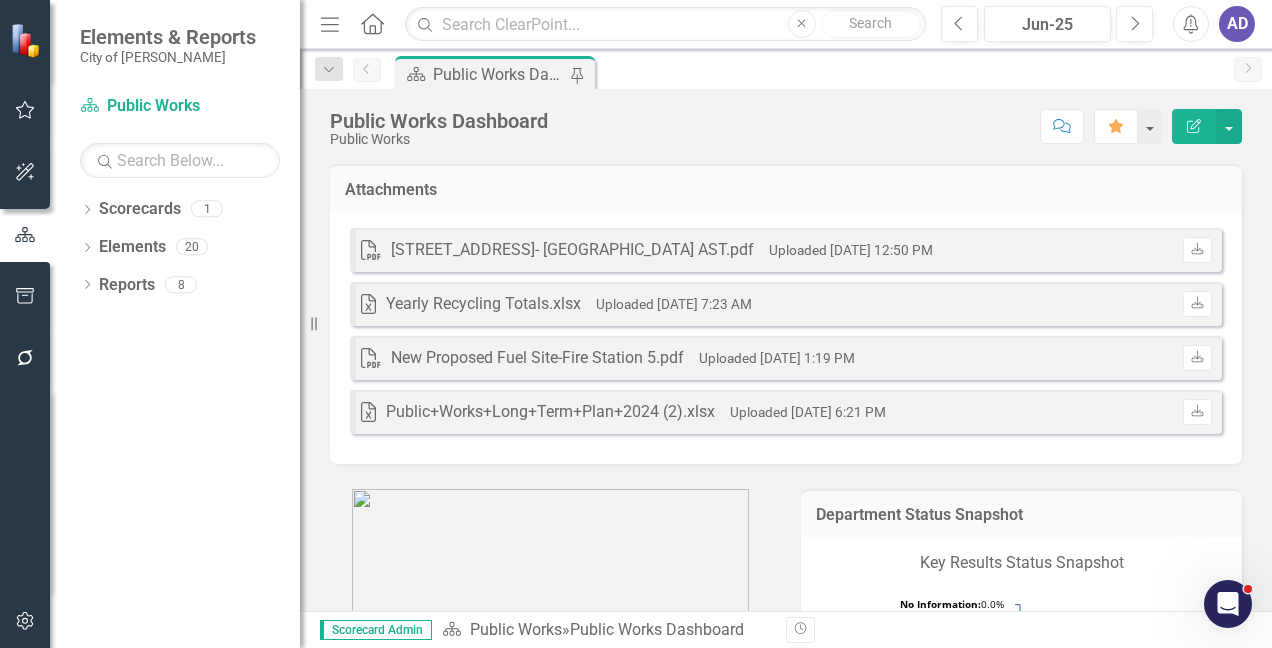 click on "AD" at bounding box center [1237, 24] 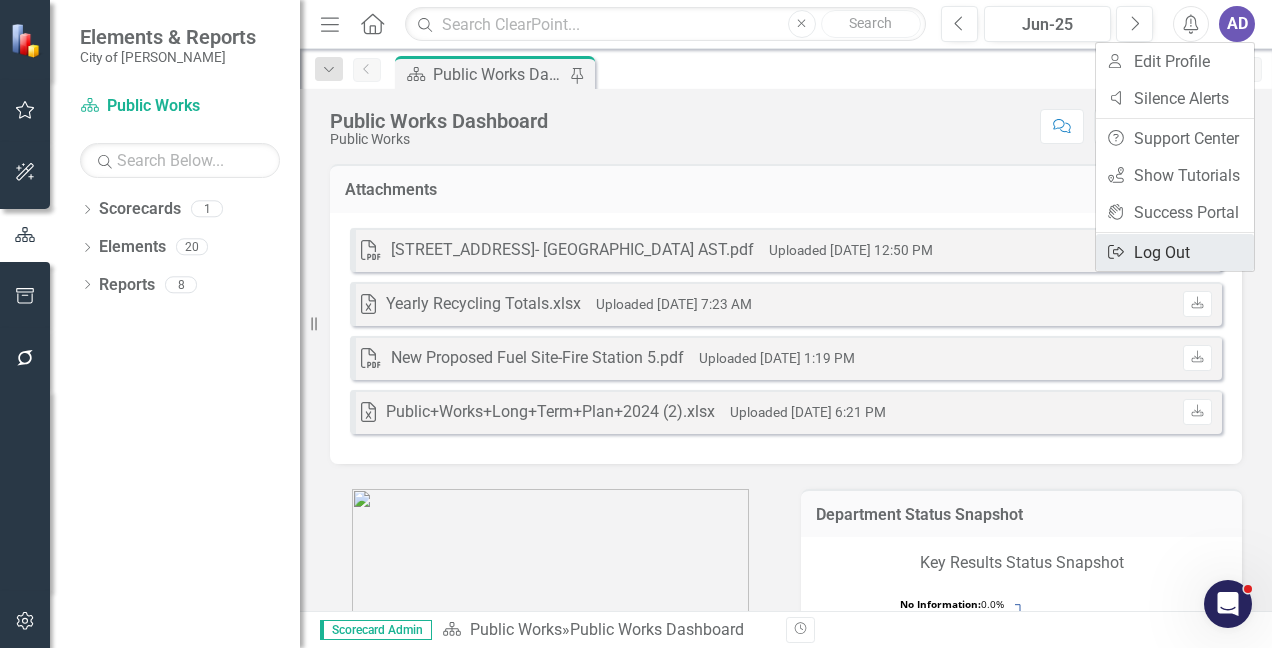 click on "Logout Log Out" at bounding box center [1175, 252] 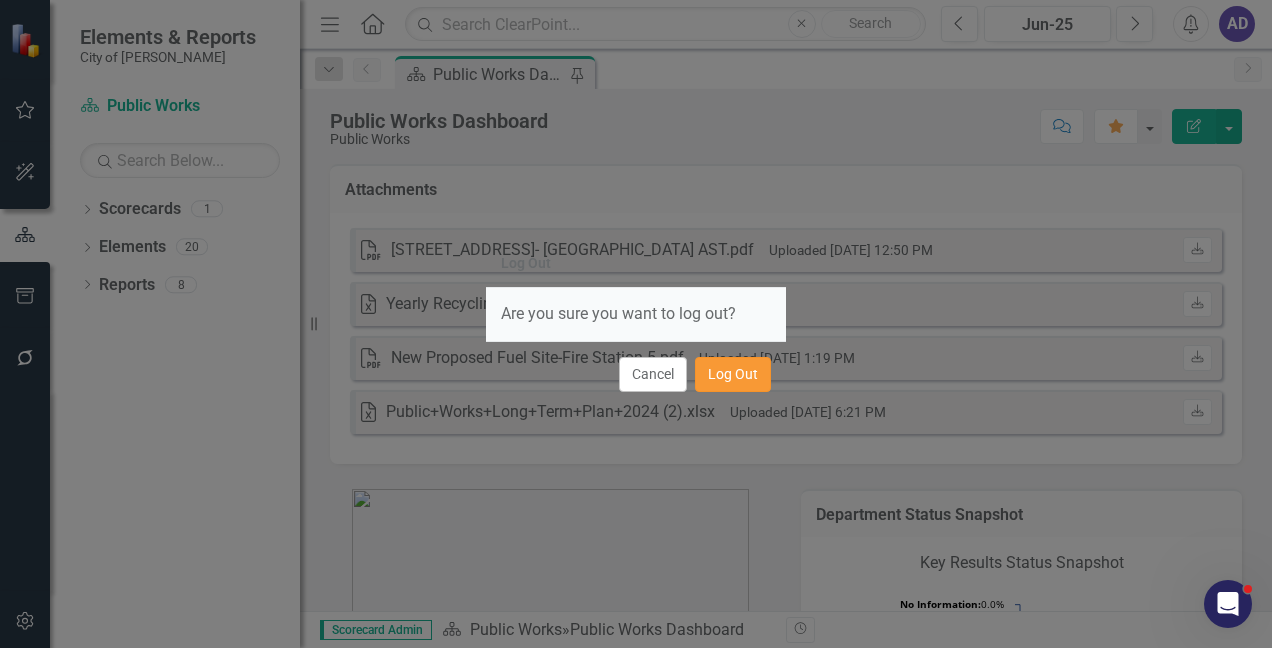 click on "Log Out" at bounding box center [733, 374] 